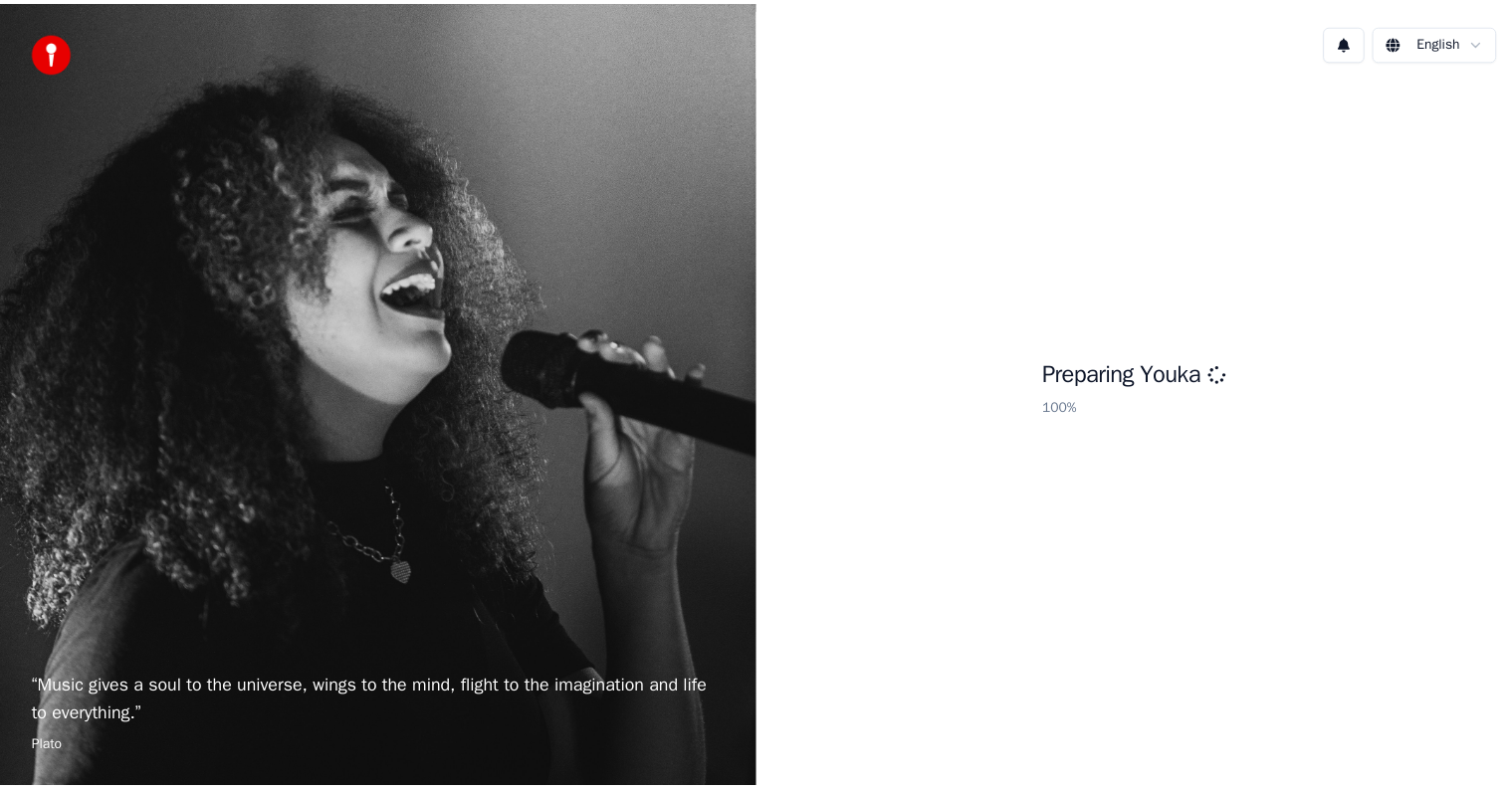 scroll, scrollTop: 0, scrollLeft: 0, axis: both 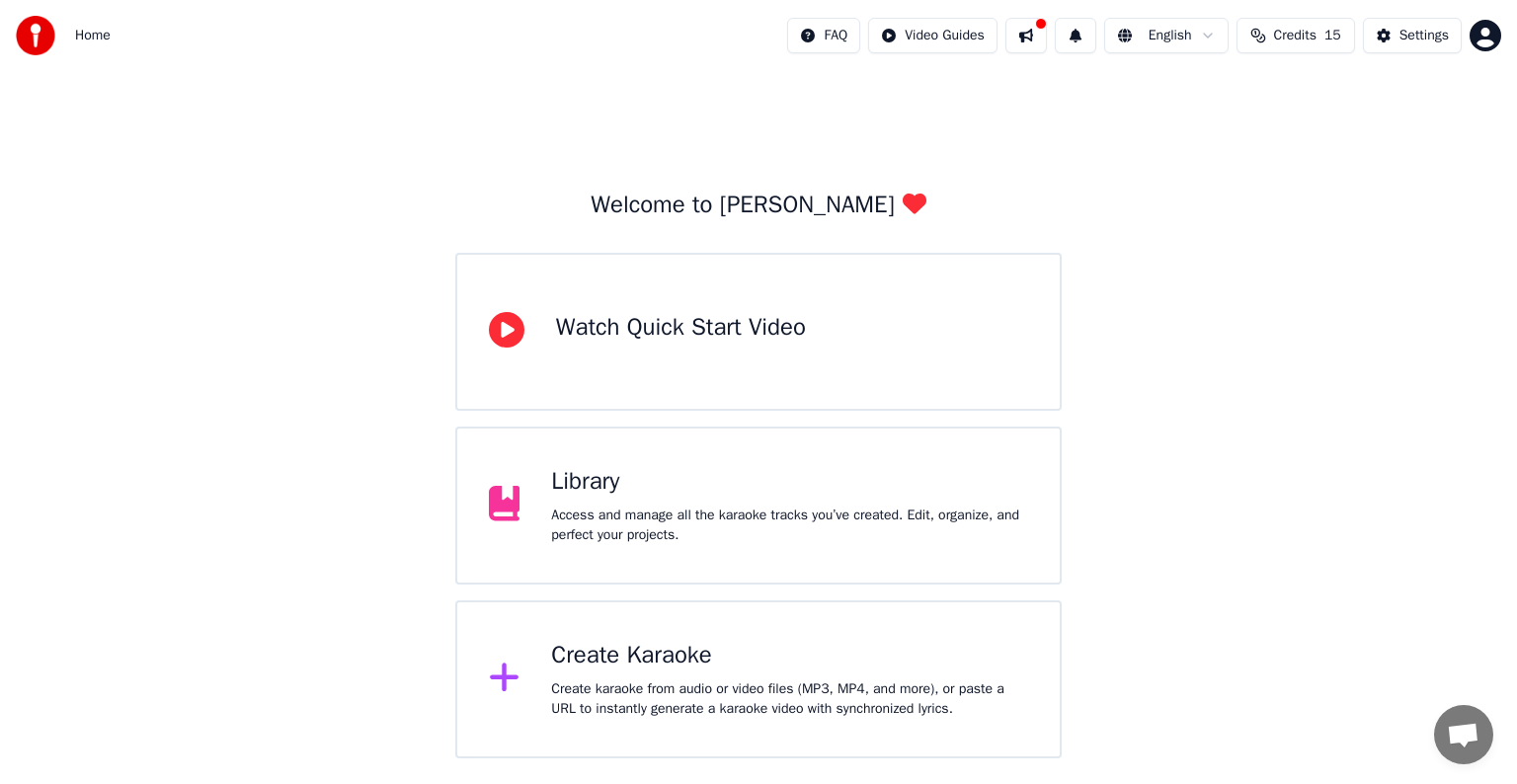 click on "Access and manage all the karaoke tracks you’ve created. Edit, organize, and perfect your projects." at bounding box center [789, 525] 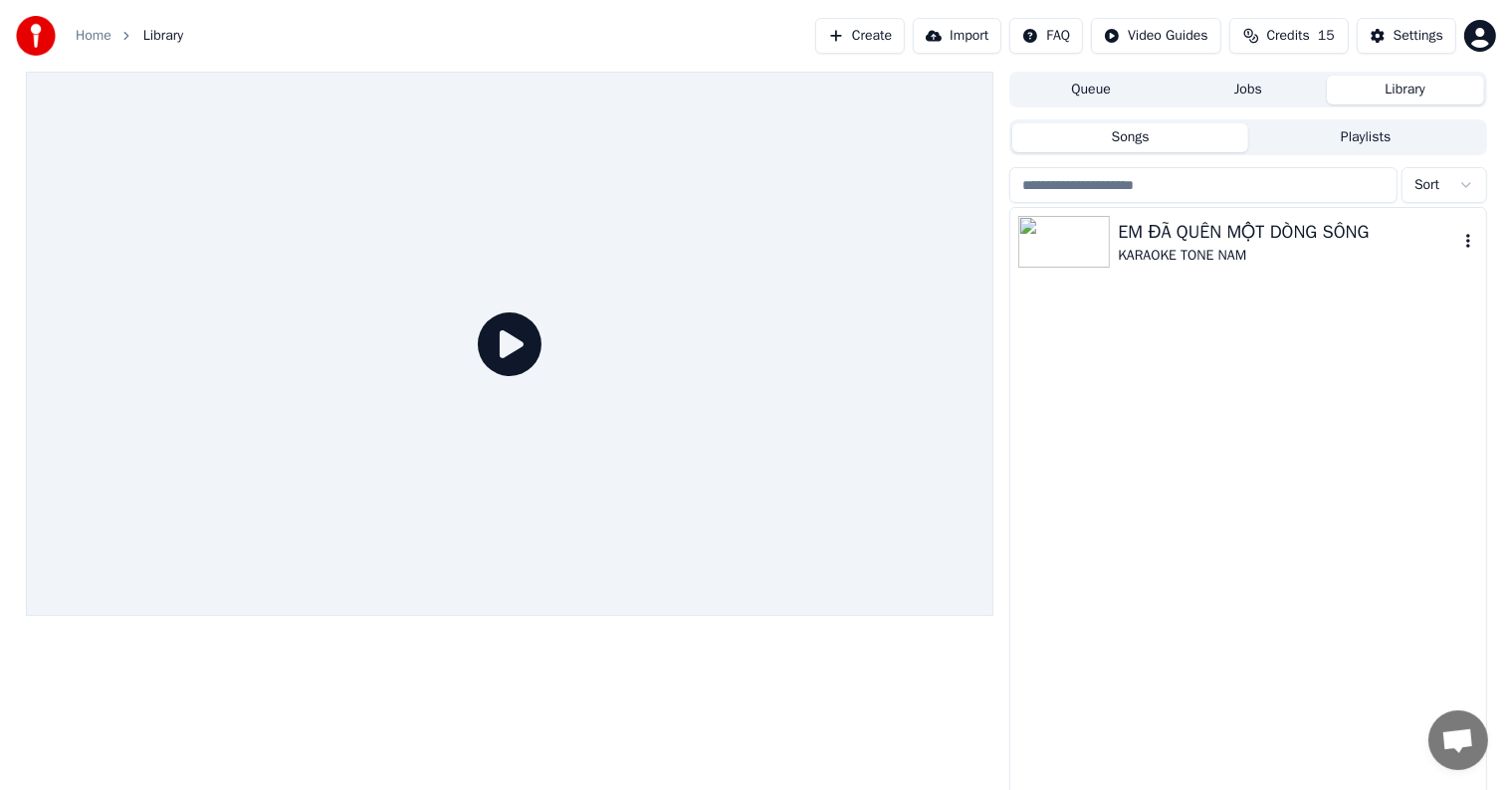 click on "EM ĐÃ QUÊN MỘT DÒNG SÔNG" at bounding box center (1287, 232) 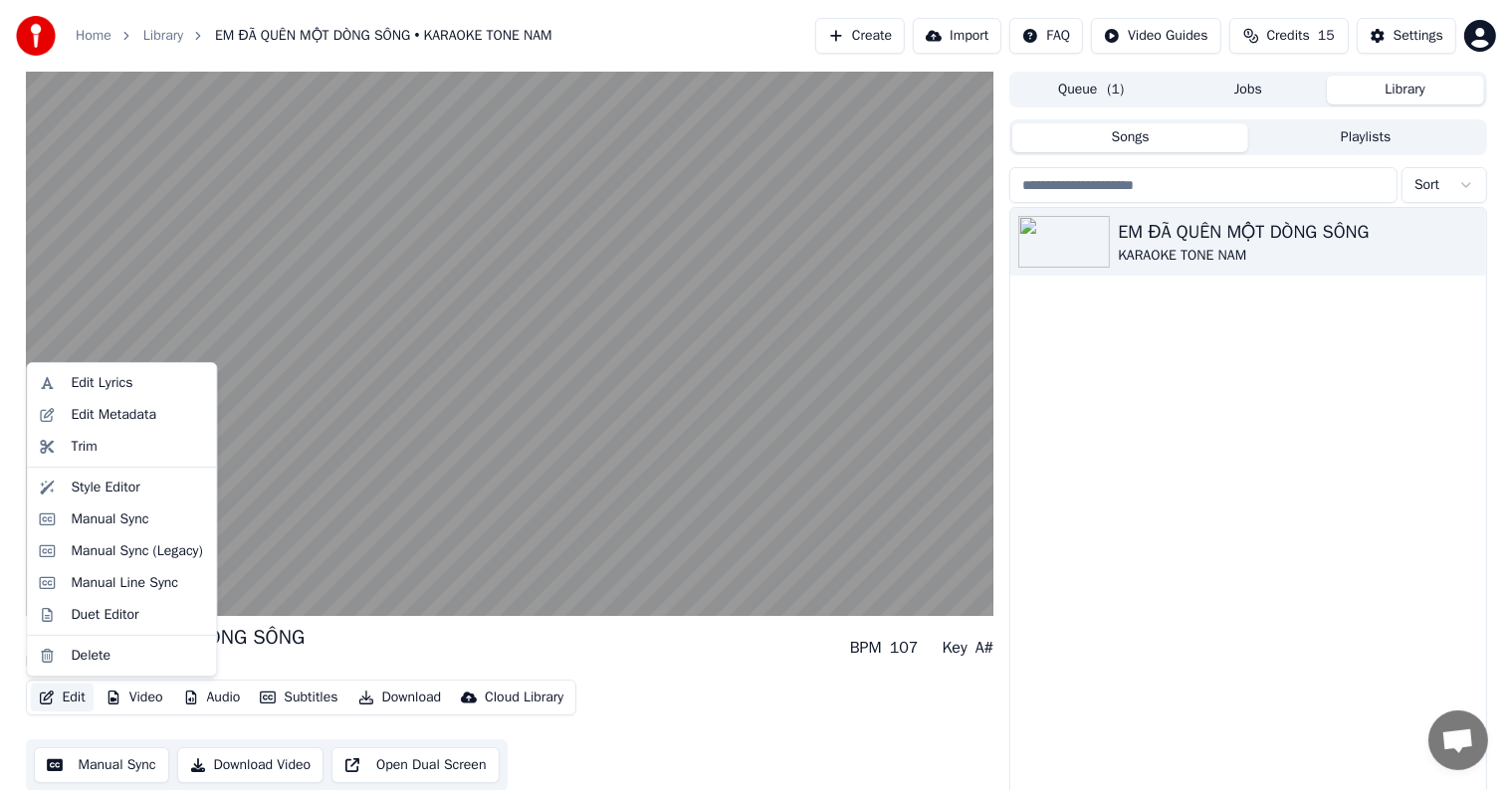 click on "Edit" at bounding box center (62, 697) 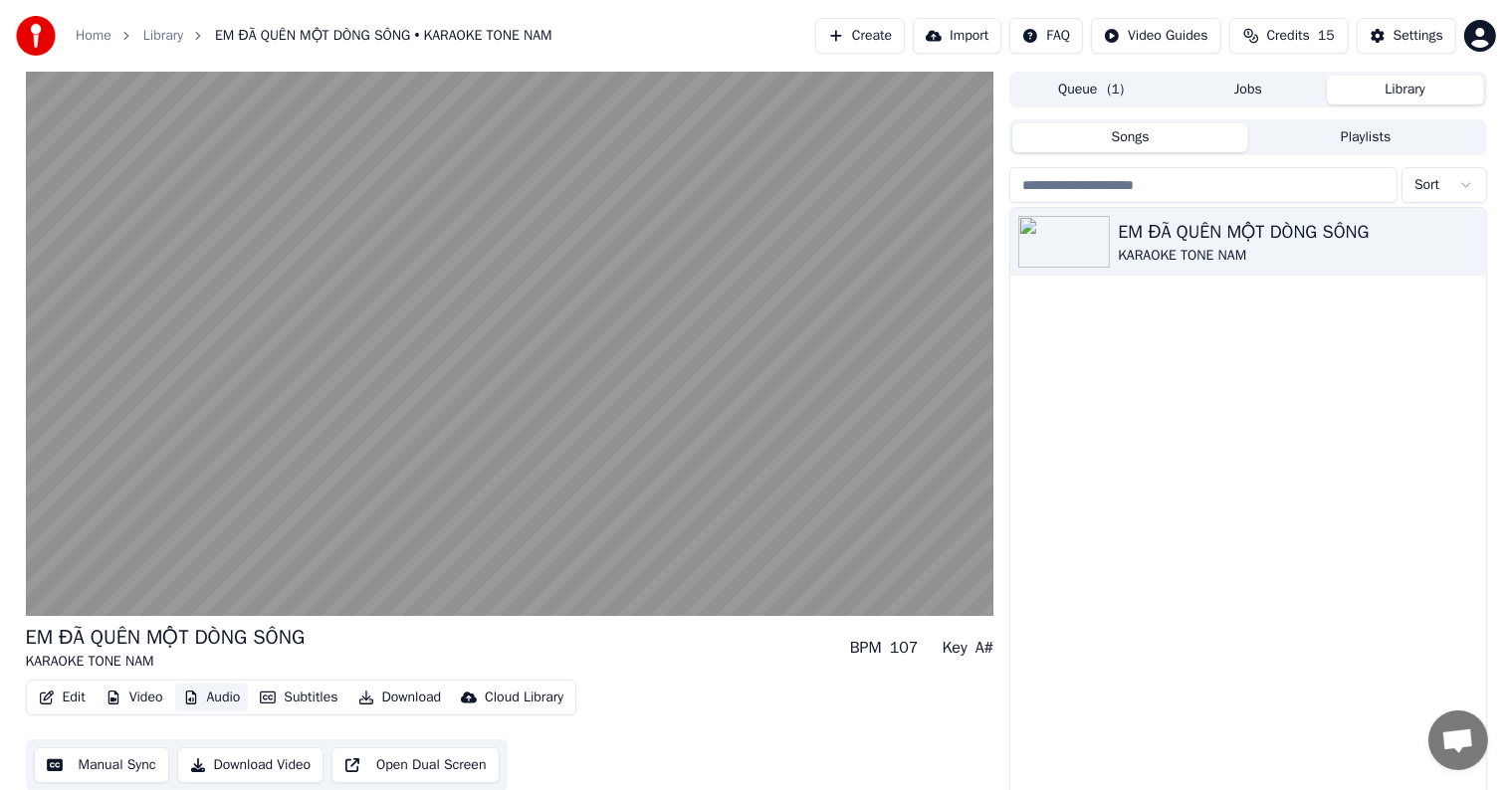 click on "Audio" at bounding box center (212, 697) 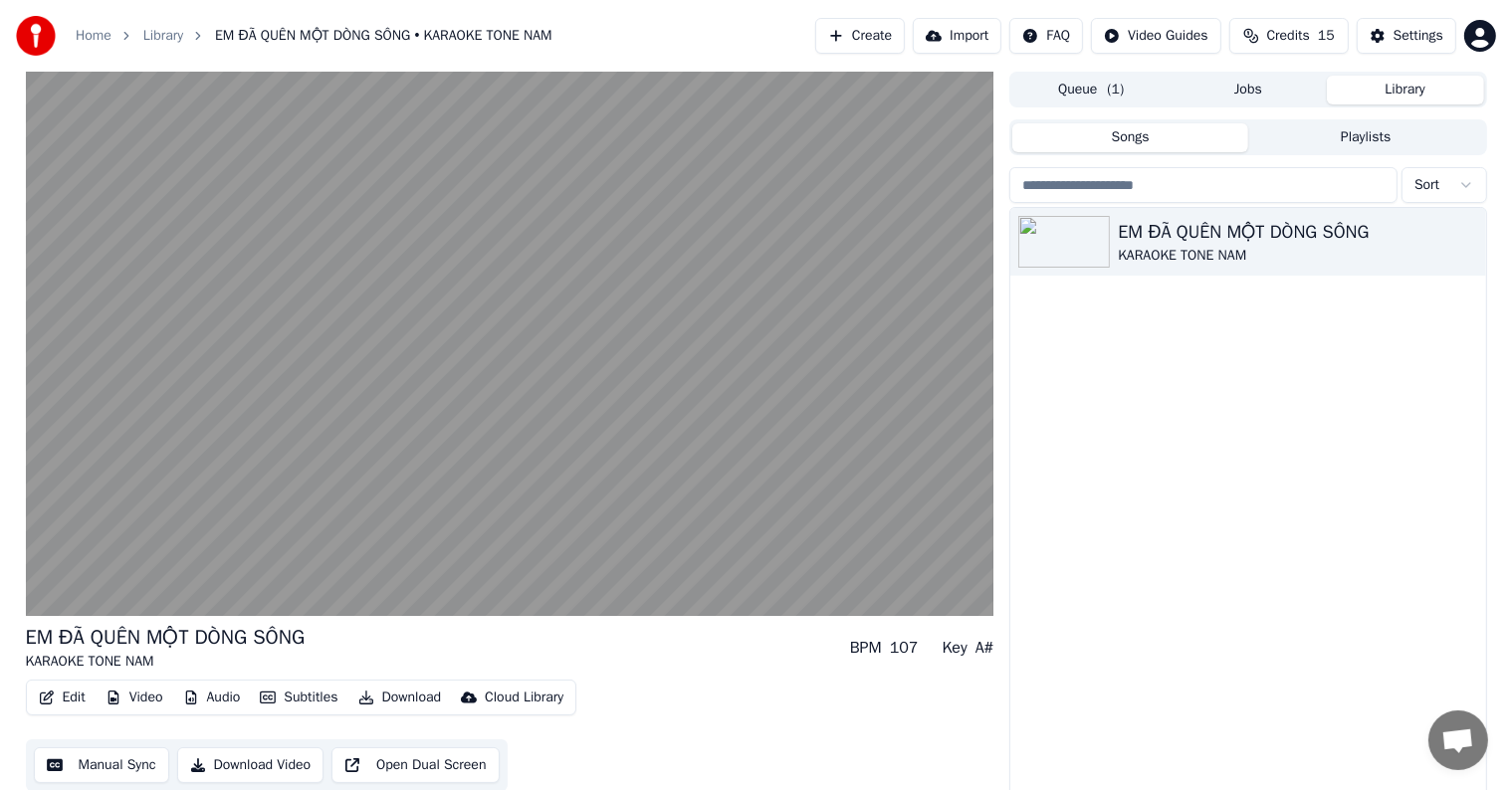 click on "Audio" at bounding box center (212, 697) 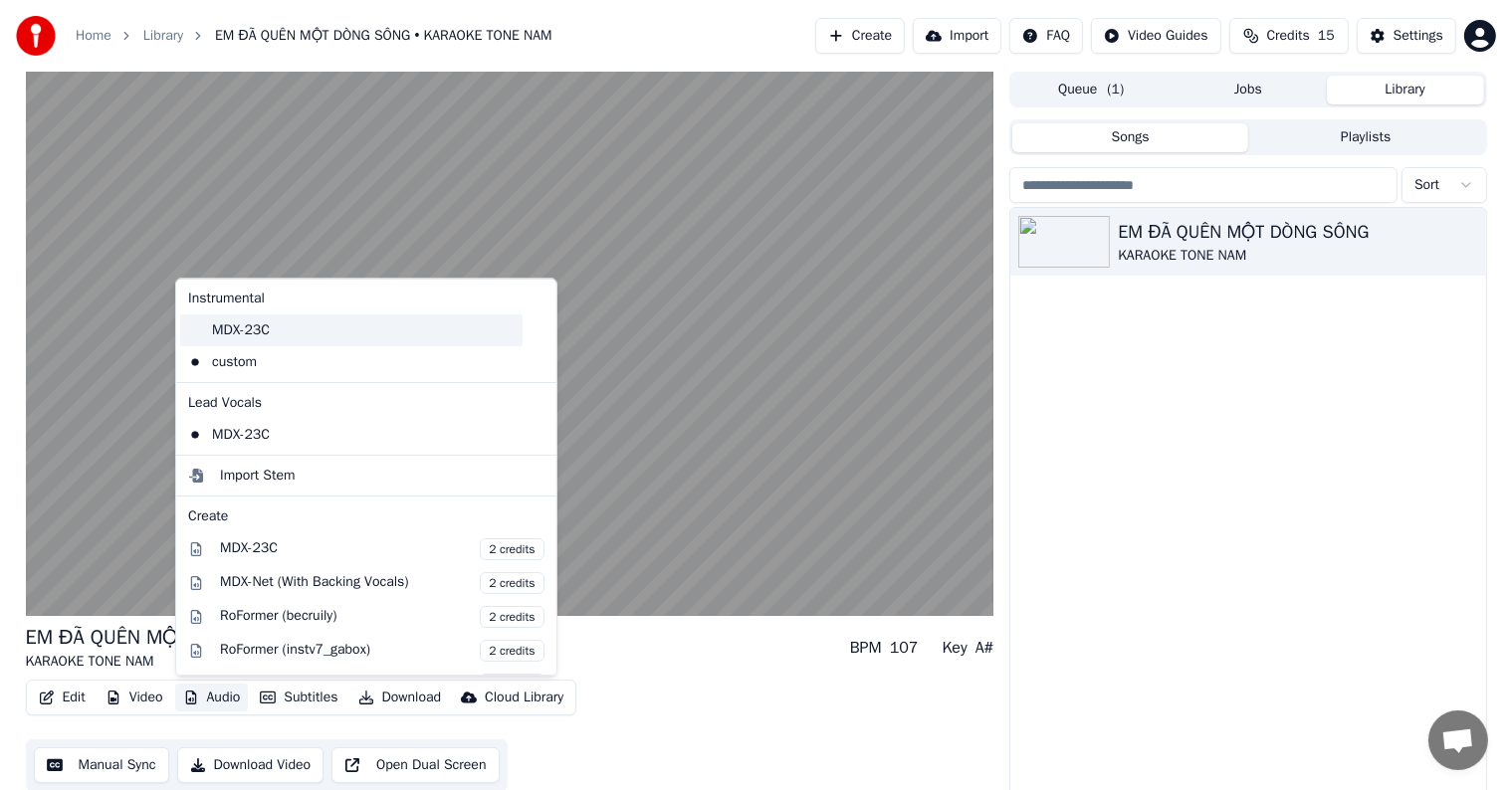 click on "MDX-23C" at bounding box center (351, 330) 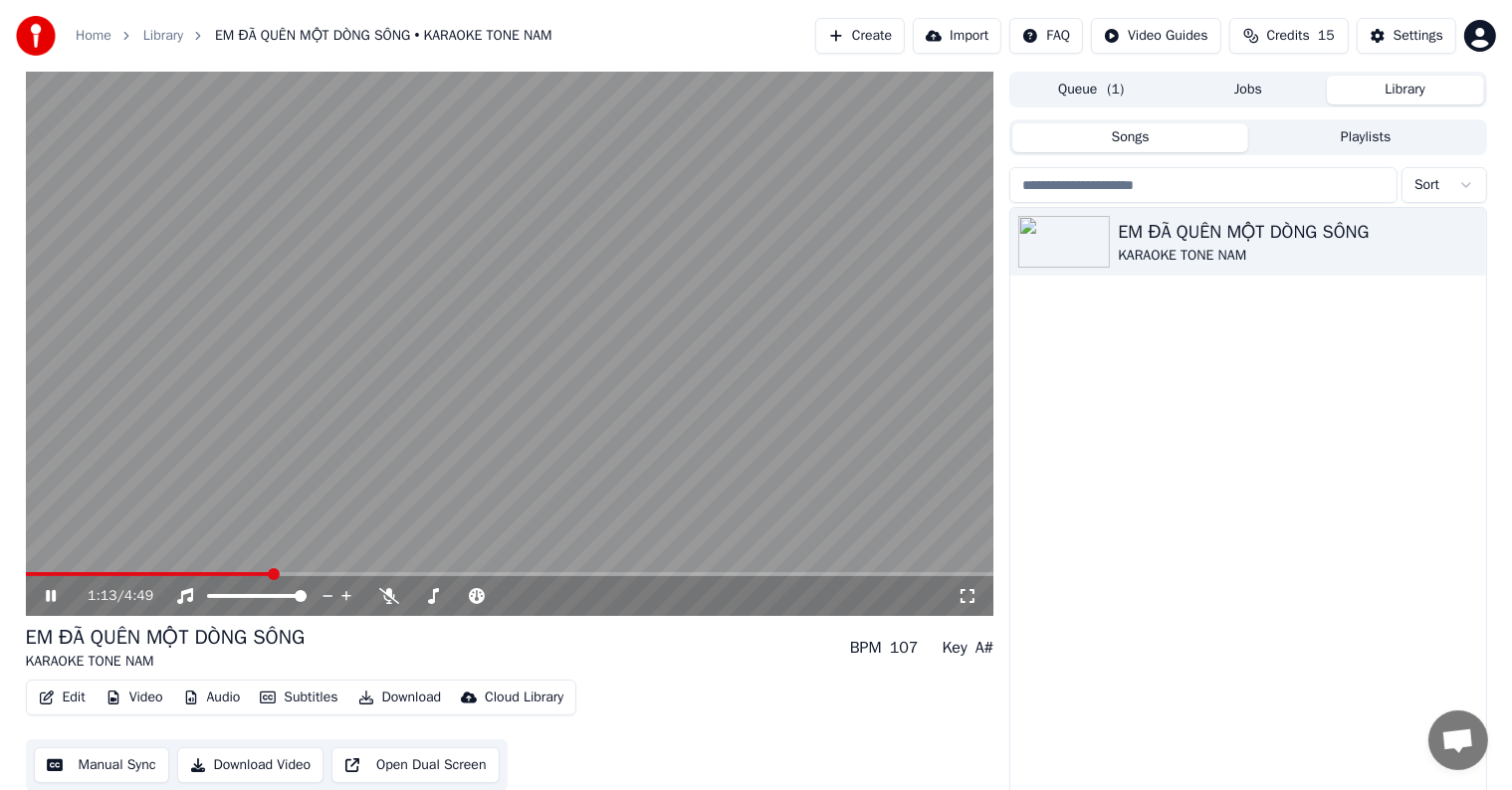 click 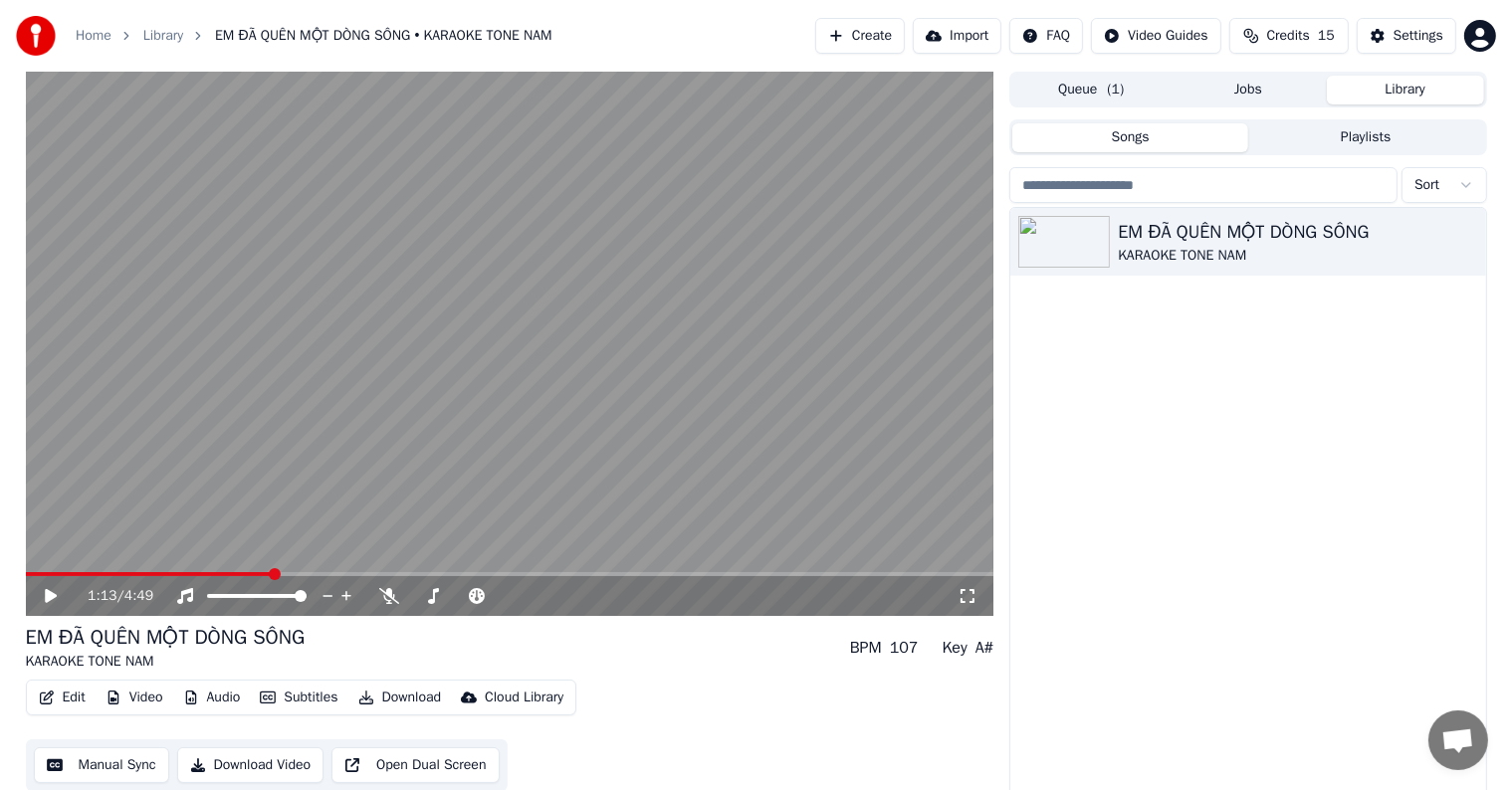 click 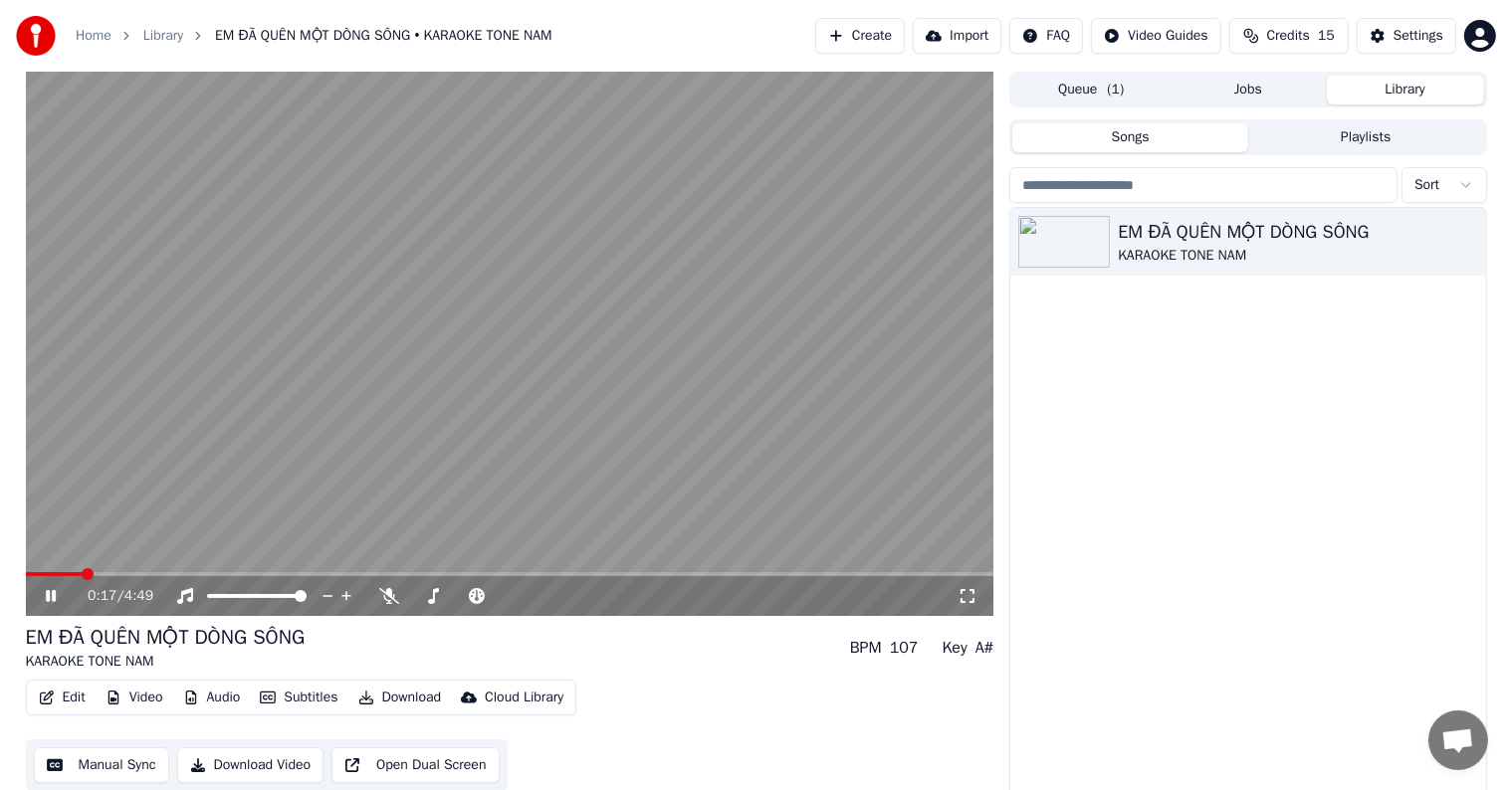 click at bounding box center [88, 574] 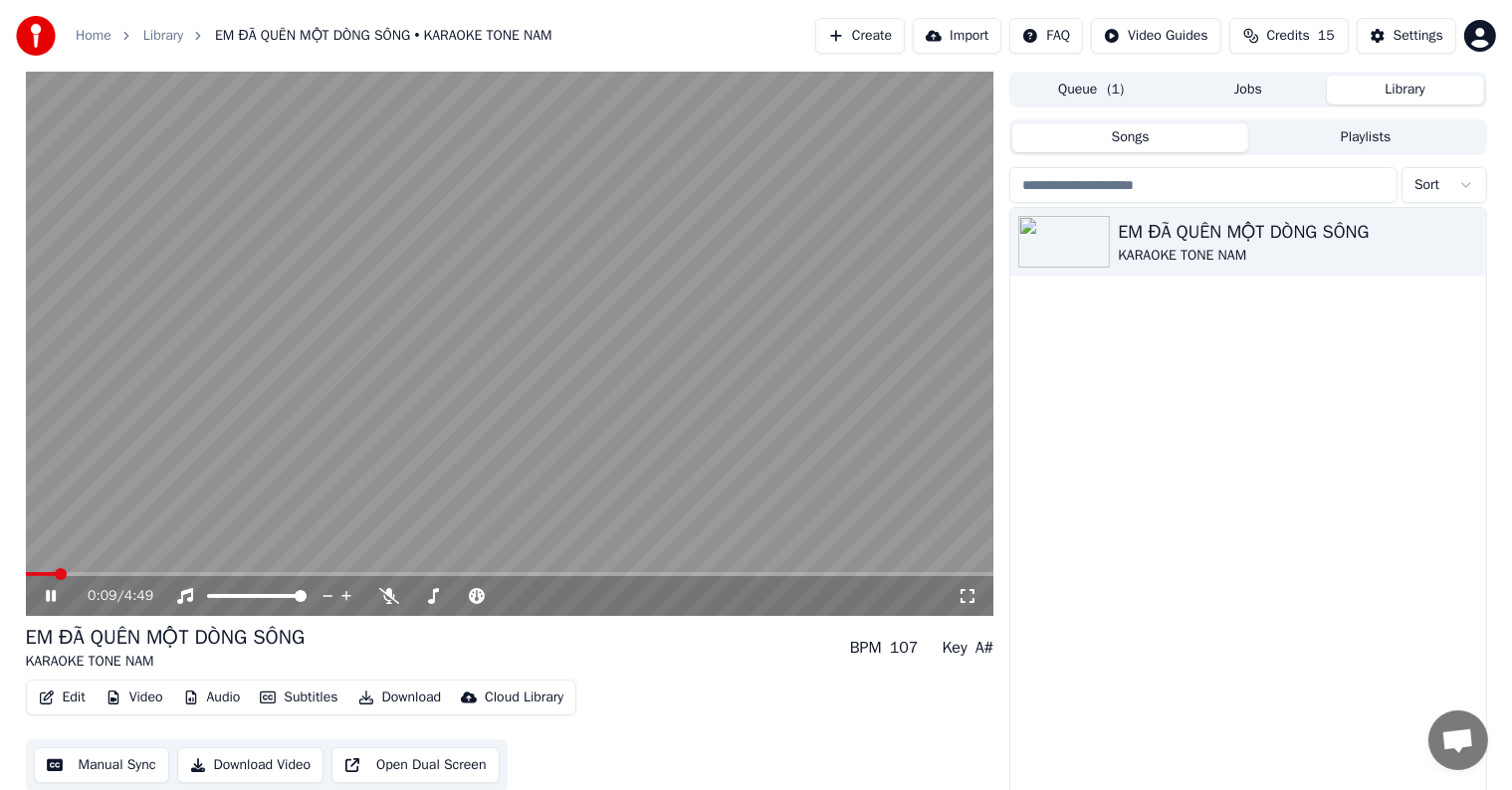 click at bounding box center (61, 574) 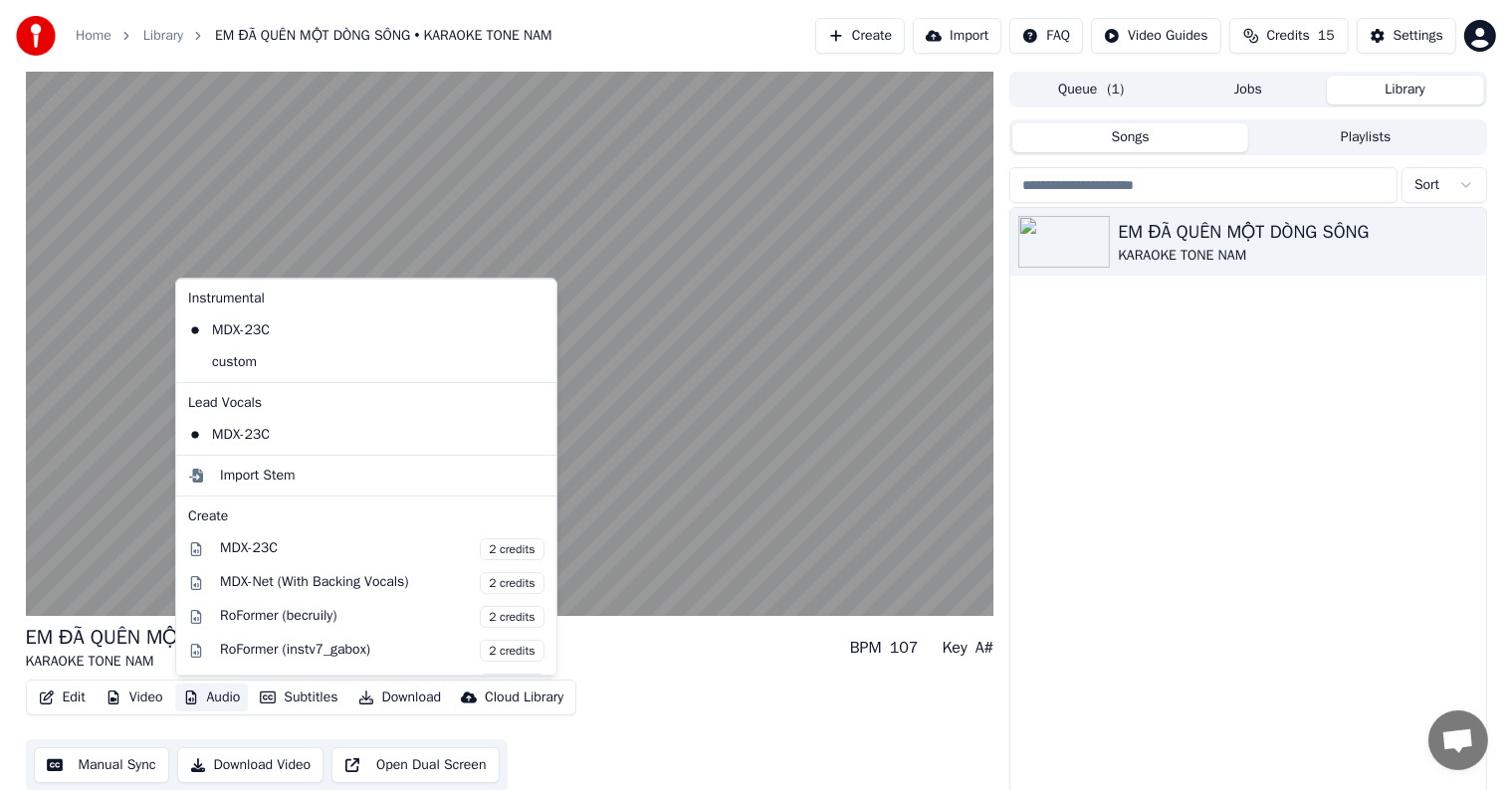 click on "Audio" at bounding box center (212, 697) 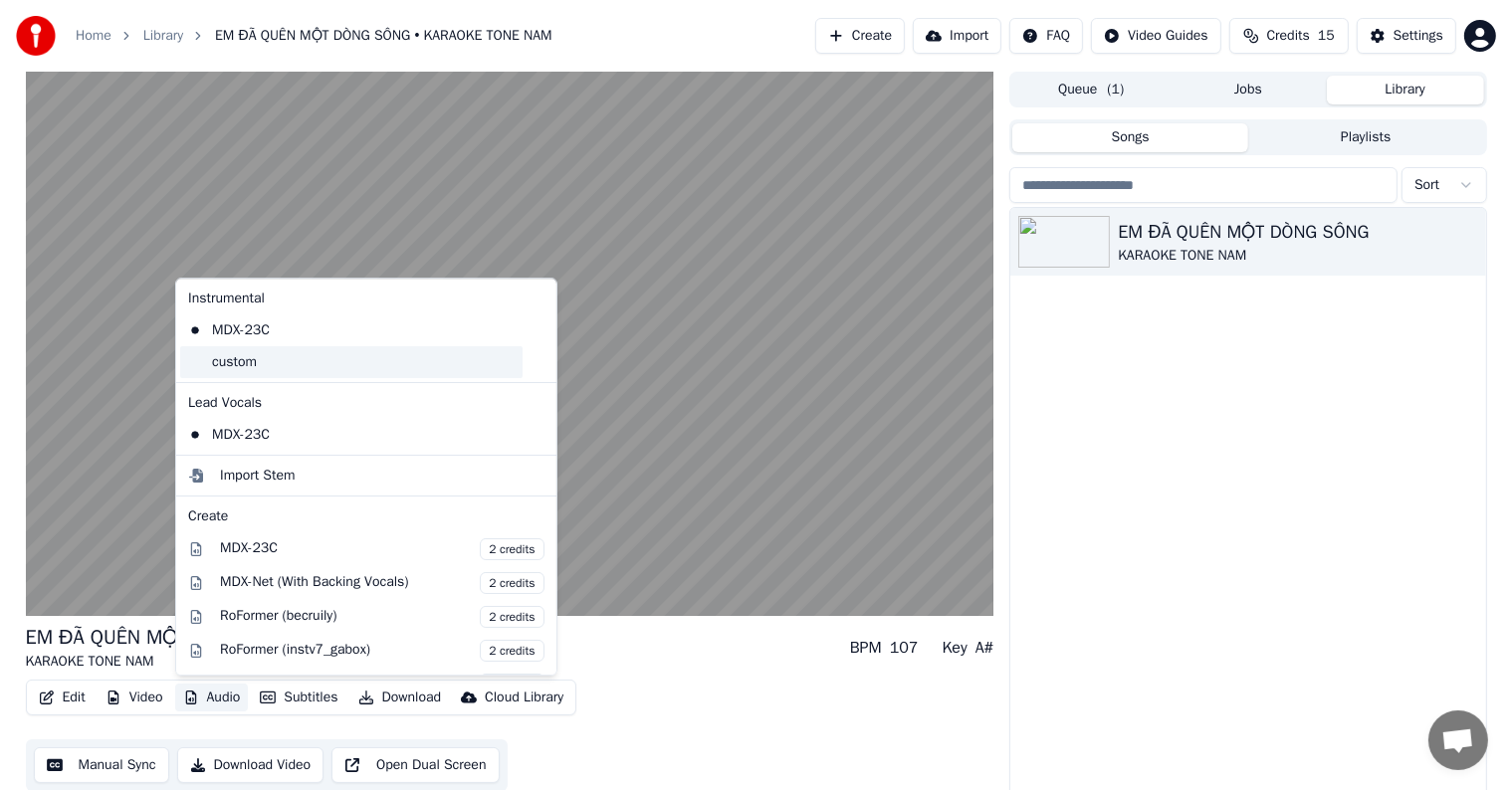 click on "custom" at bounding box center [351, 362] 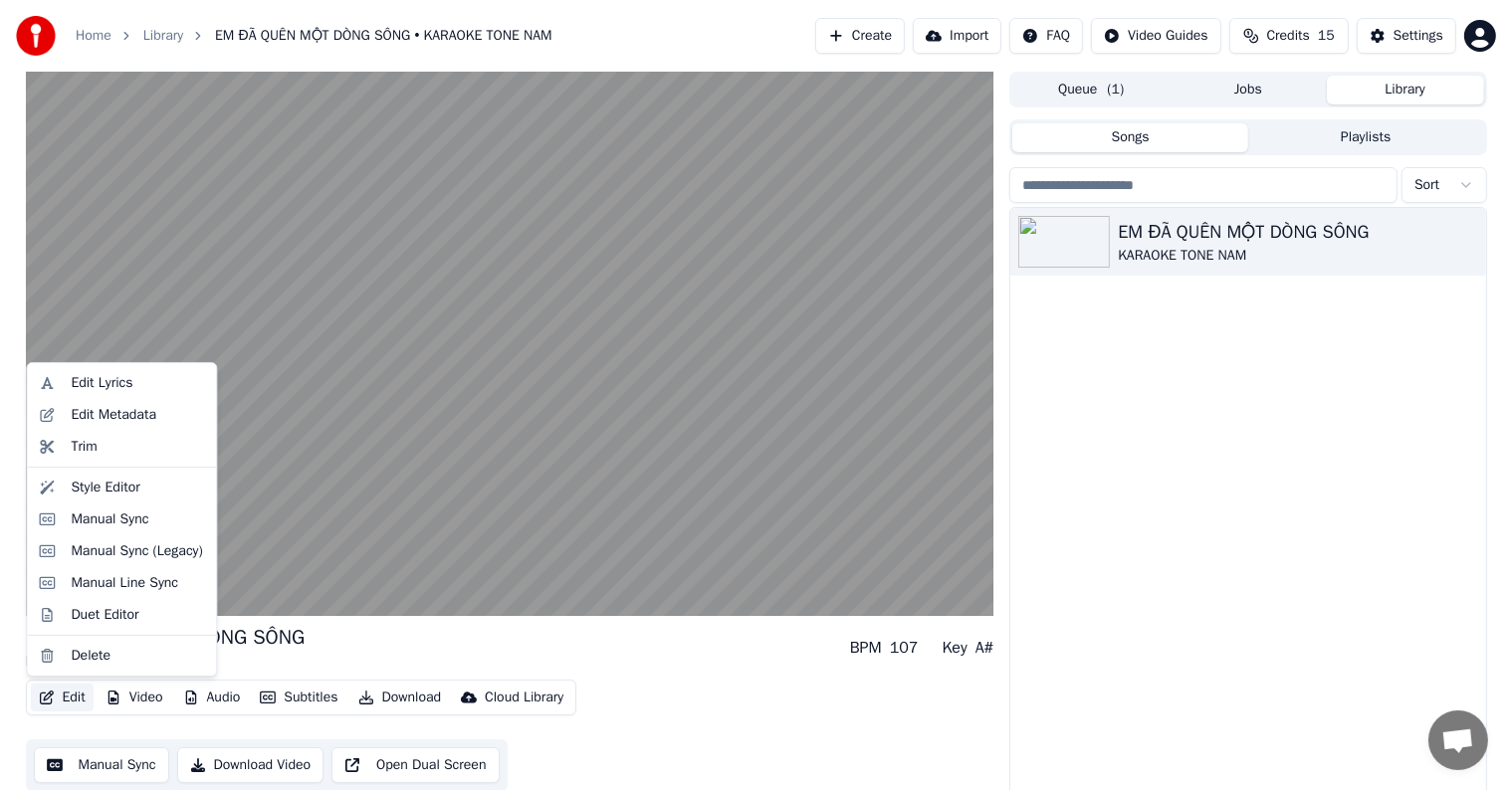click on "Edit" at bounding box center (62, 697) 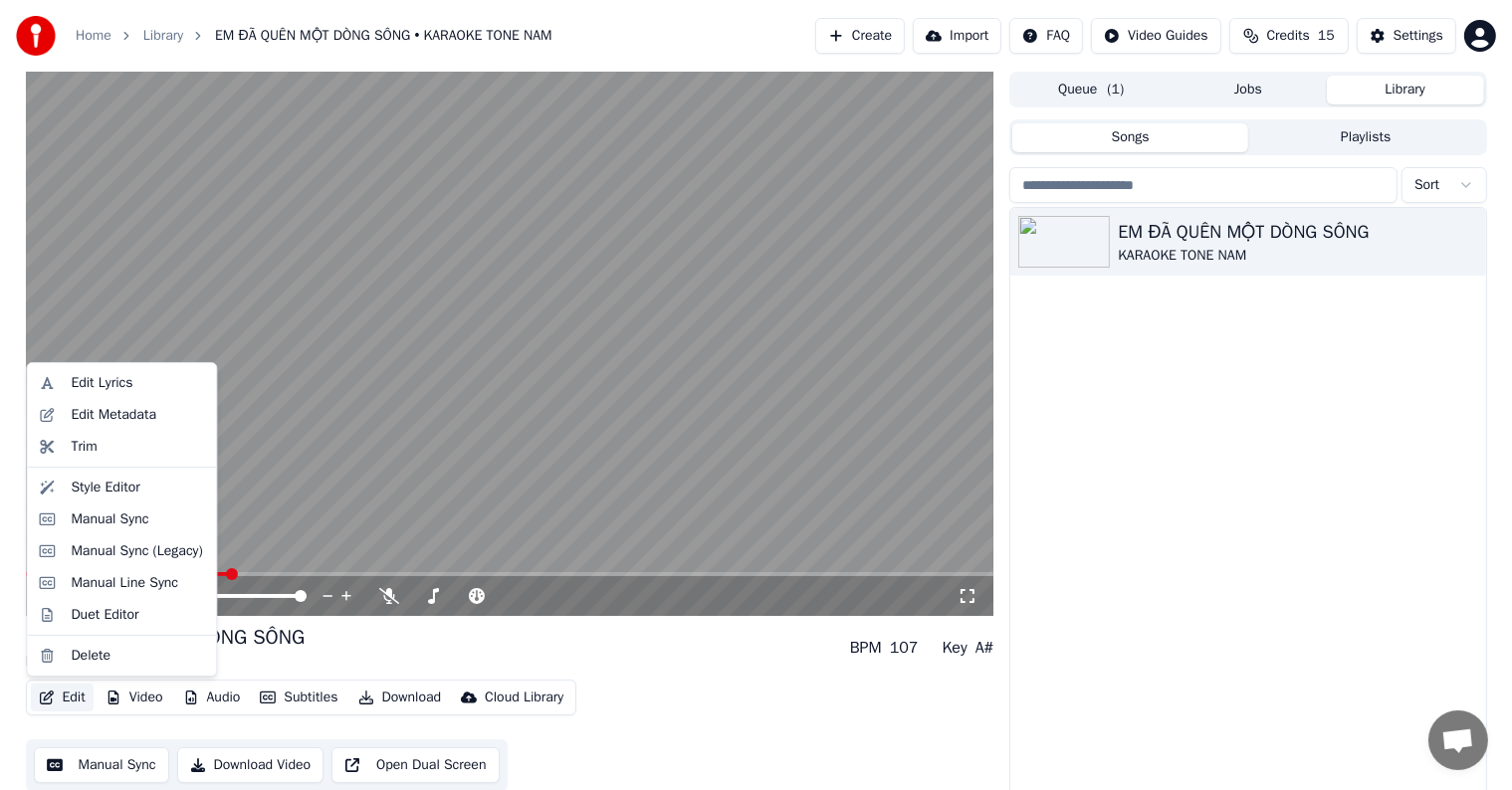 click on "EM ĐÃ QUÊN MỘT DÒNG SÔNG KARAOKE TONE NAM" at bounding box center (1247, 503) 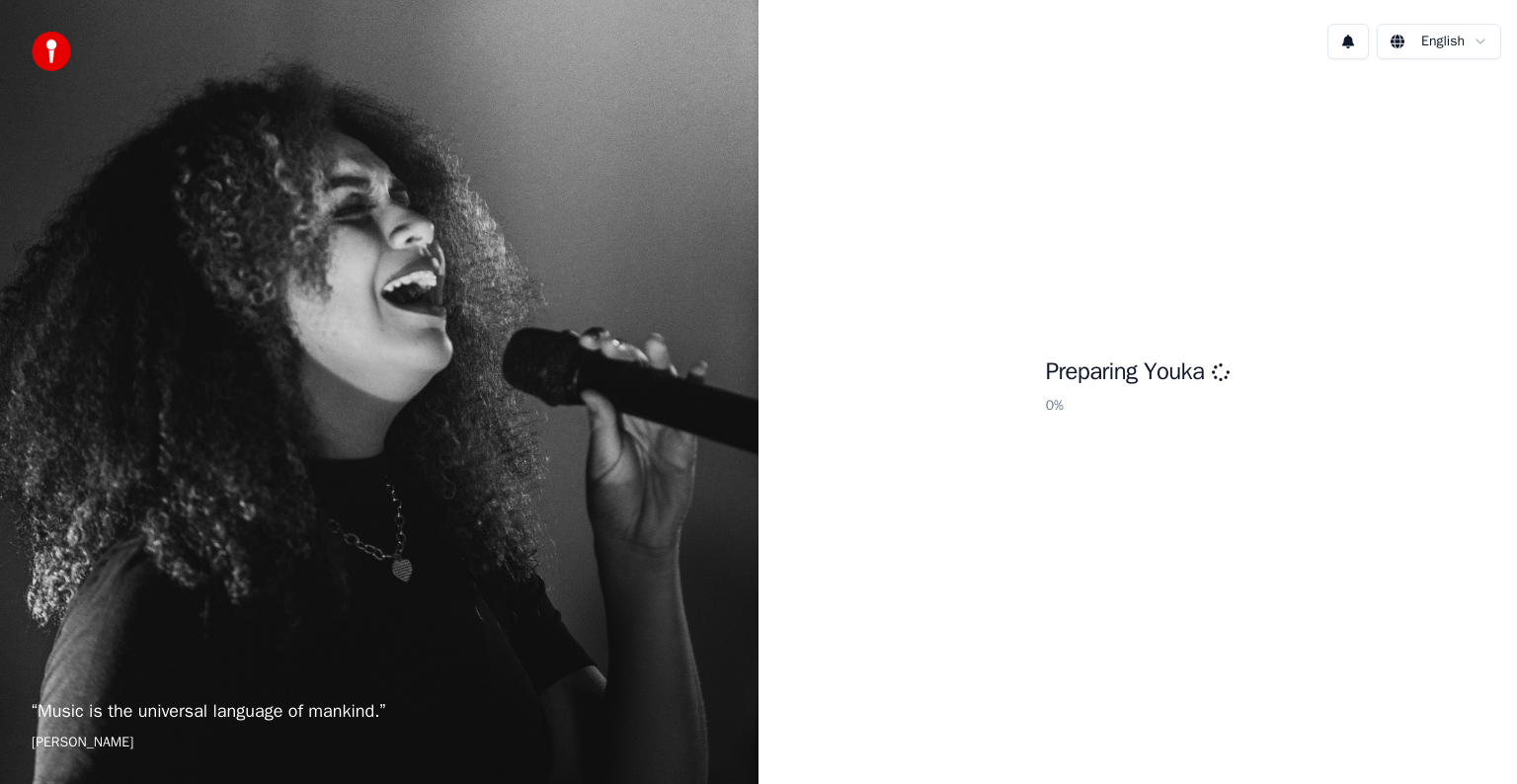 scroll, scrollTop: 0, scrollLeft: 0, axis: both 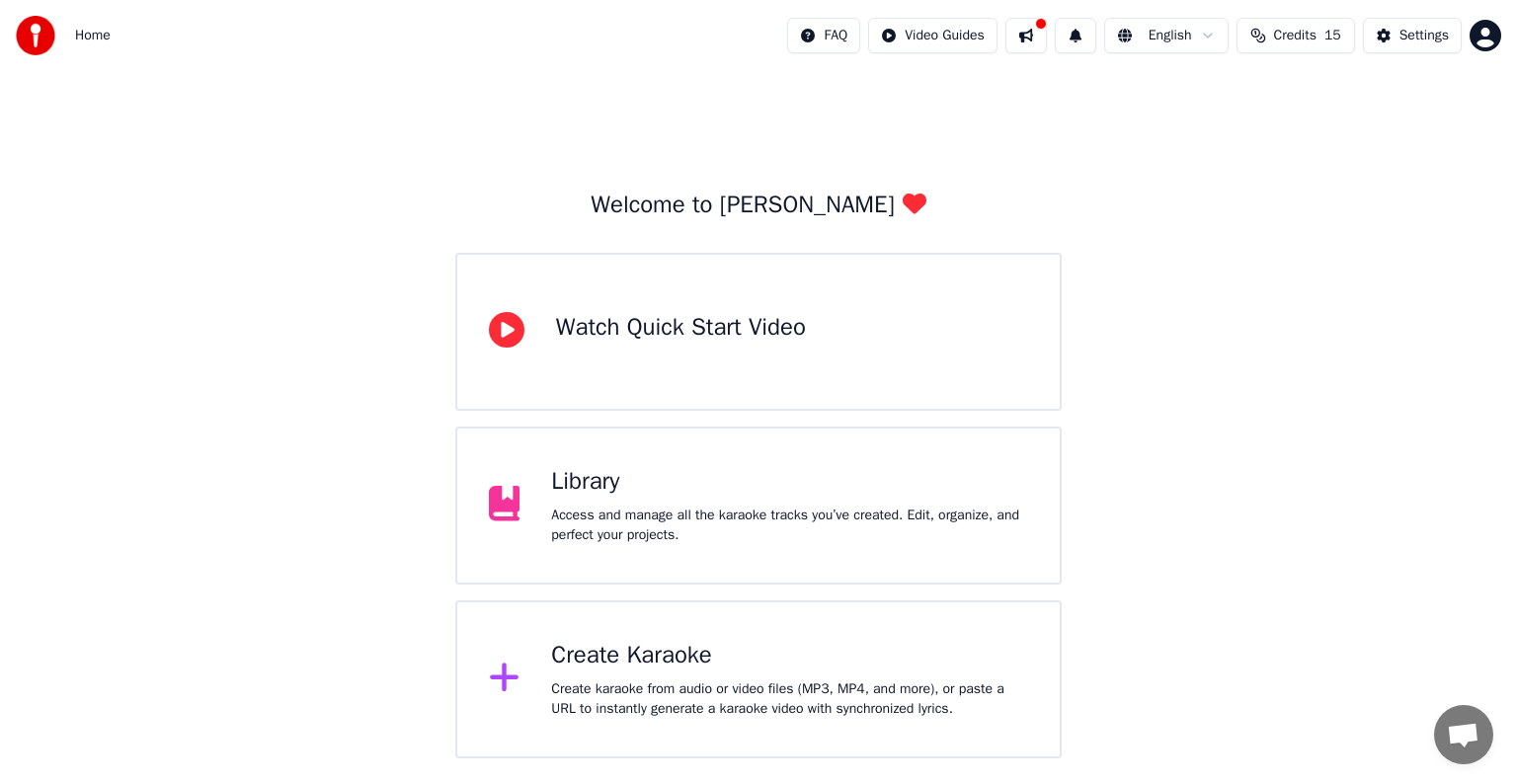 click at bounding box center (1026, 36) 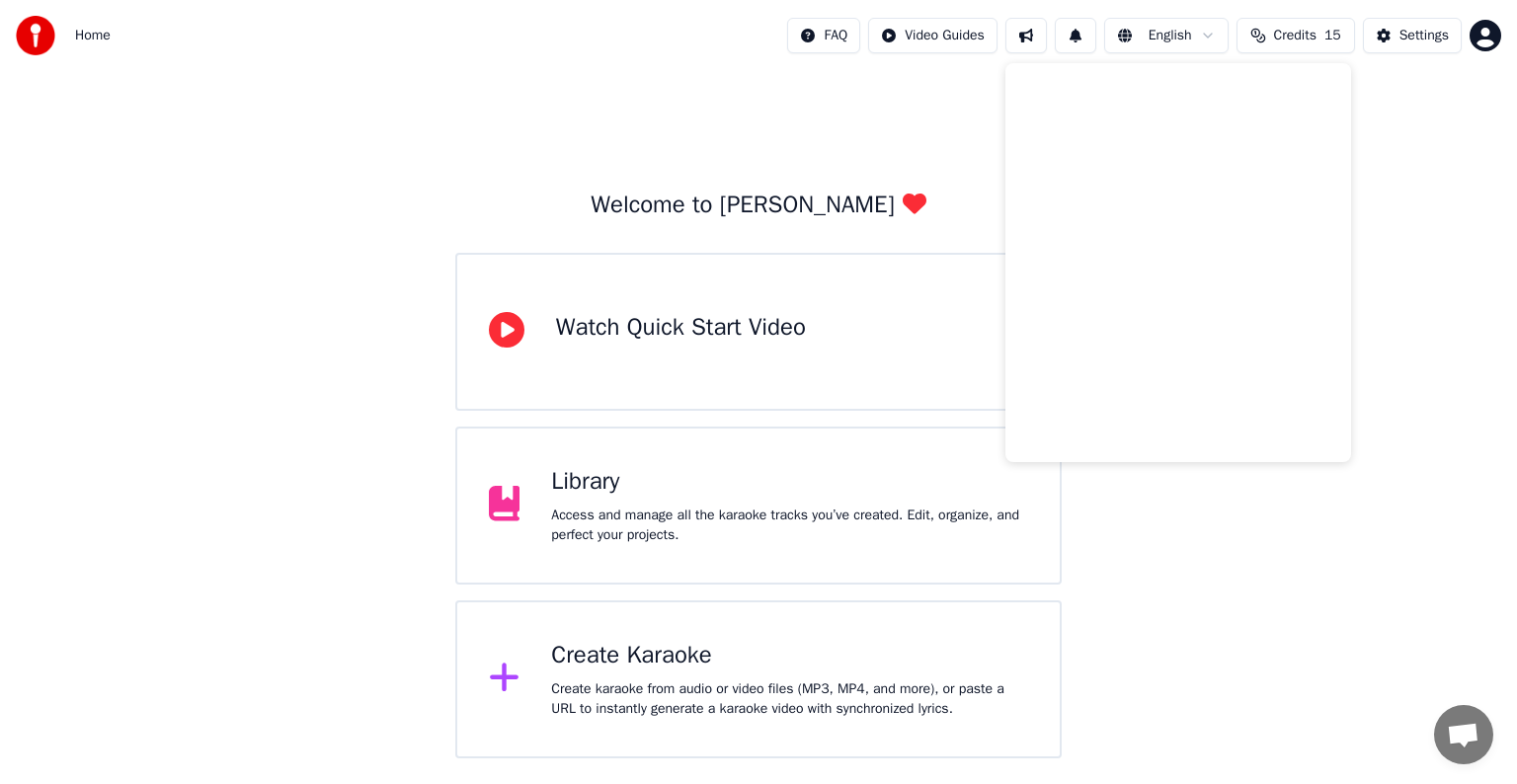 click on "Welcome to Youka Watch Quick Start Video Library Access and manage all the karaoke tracks you’ve created. Edit, organize, and perfect your projects. Create Karaoke Create karaoke from audio or video files (MP3, MP4, and more), or paste a URL to instantly generate a karaoke video with synchronized lyrics." at bounding box center [758, 415] 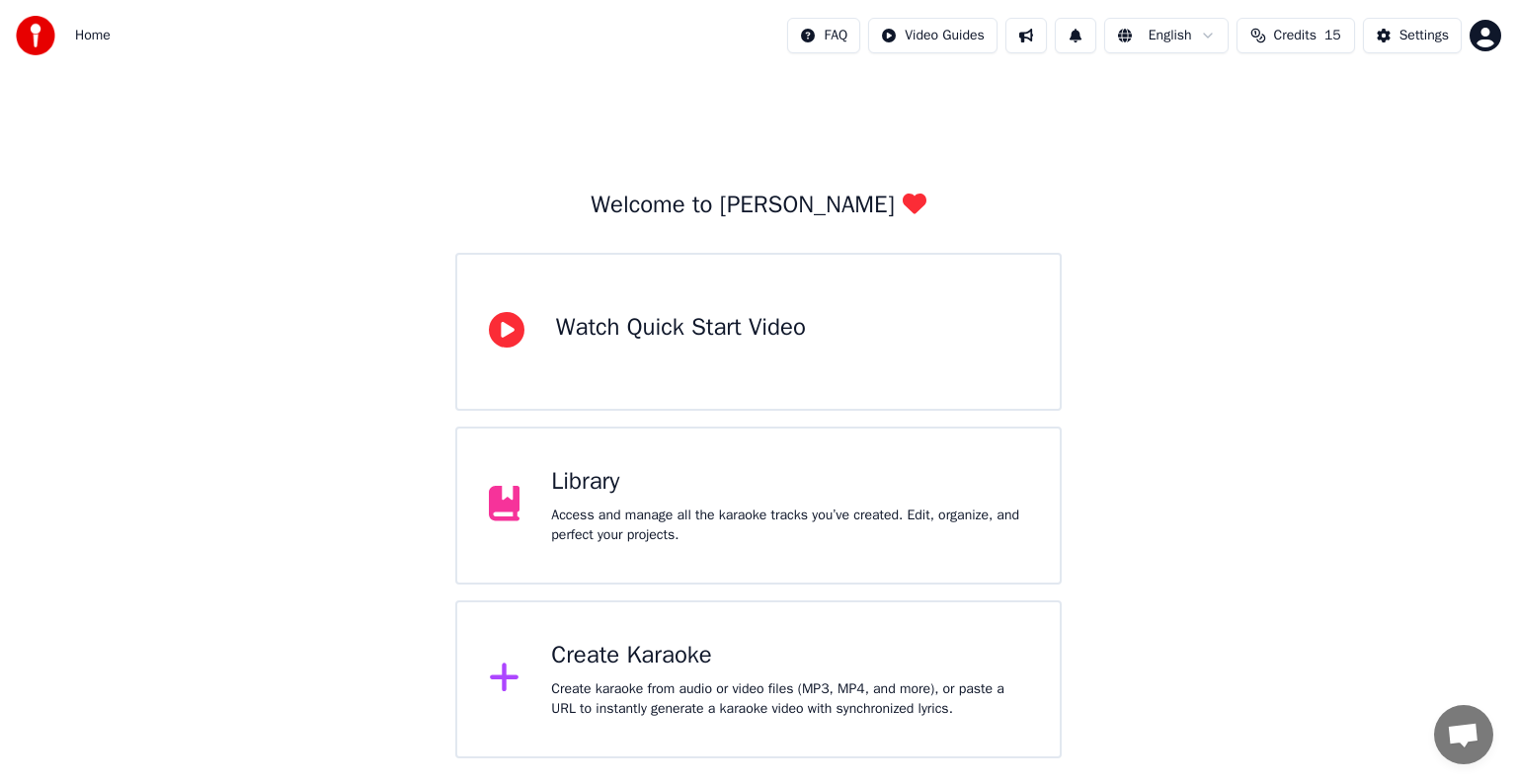 click on "Access and manage all the karaoke tracks you’ve created. Edit, organize, and perfect your projects." at bounding box center [789, 525] 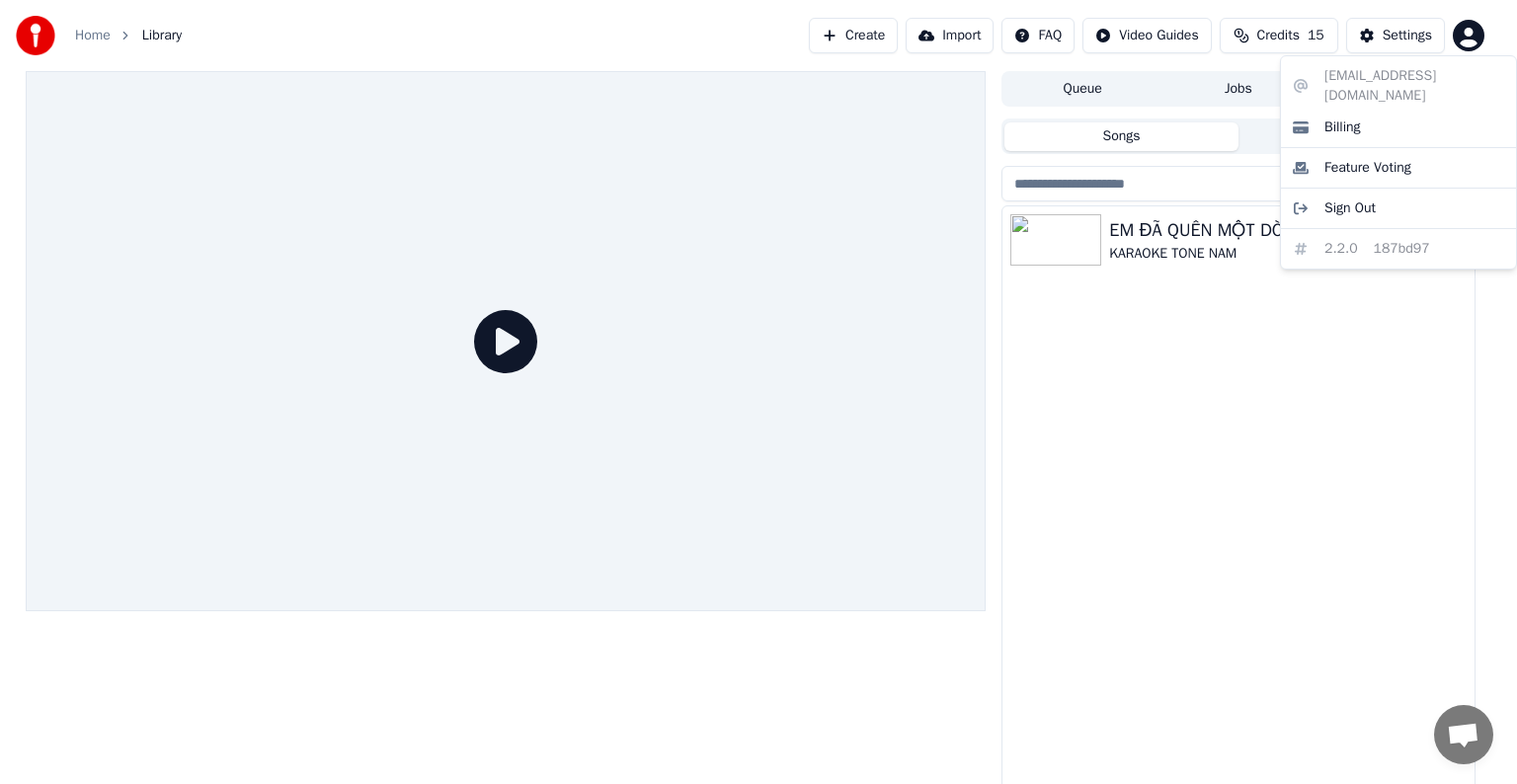 click on "Home Library Create Import FAQ Video Guides Credits 15 Settings Queue Jobs Library Songs Playlists Sort EM ĐÃ QUÊN MỘT DÒNG SÔNG KARAOKE TONE NAM tamnguyen.bb5@gmail.com Billing Feature Voting Sign Out 2.2.0 187bd97" at bounding box center (758, 392) 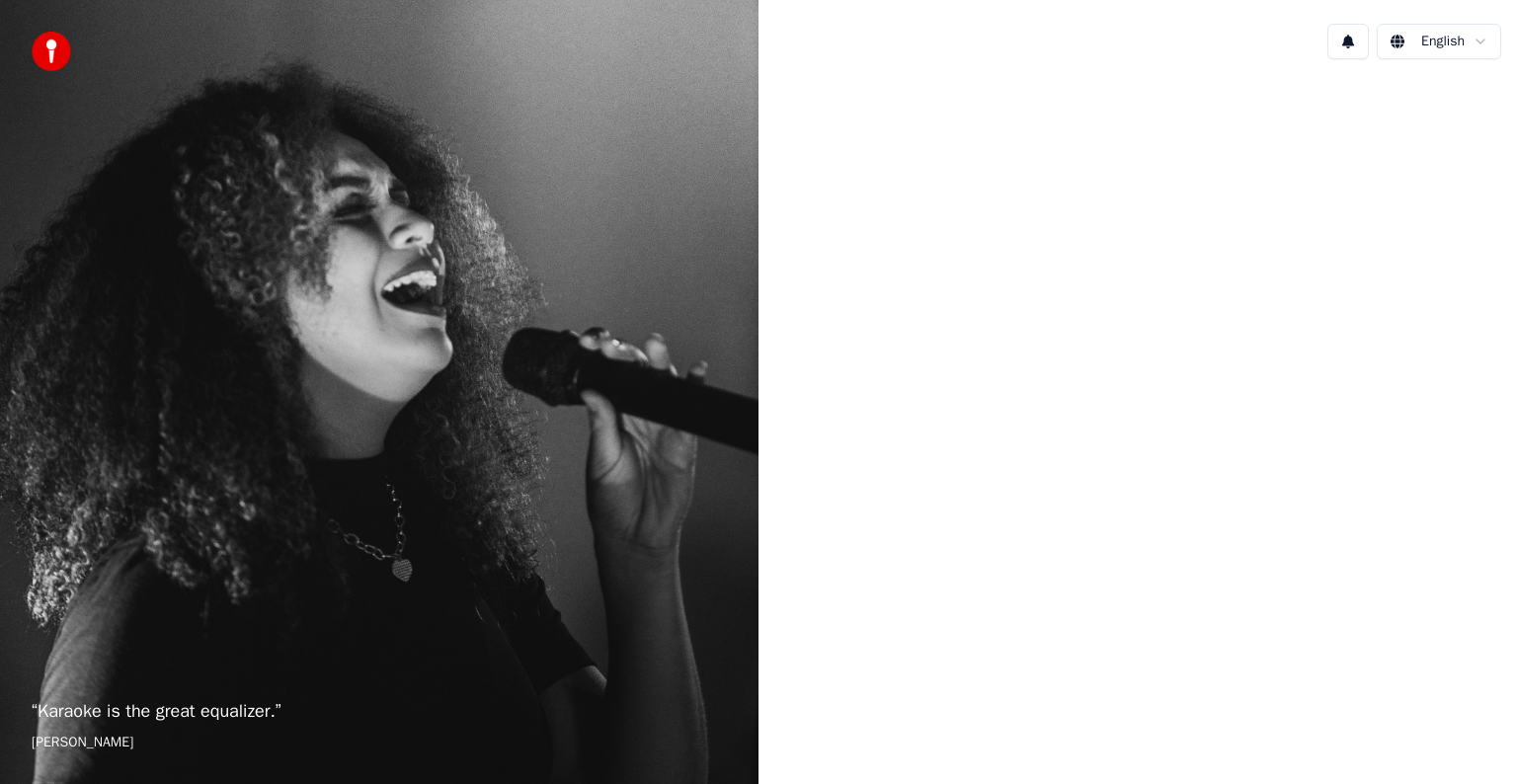 scroll, scrollTop: 0, scrollLeft: 0, axis: both 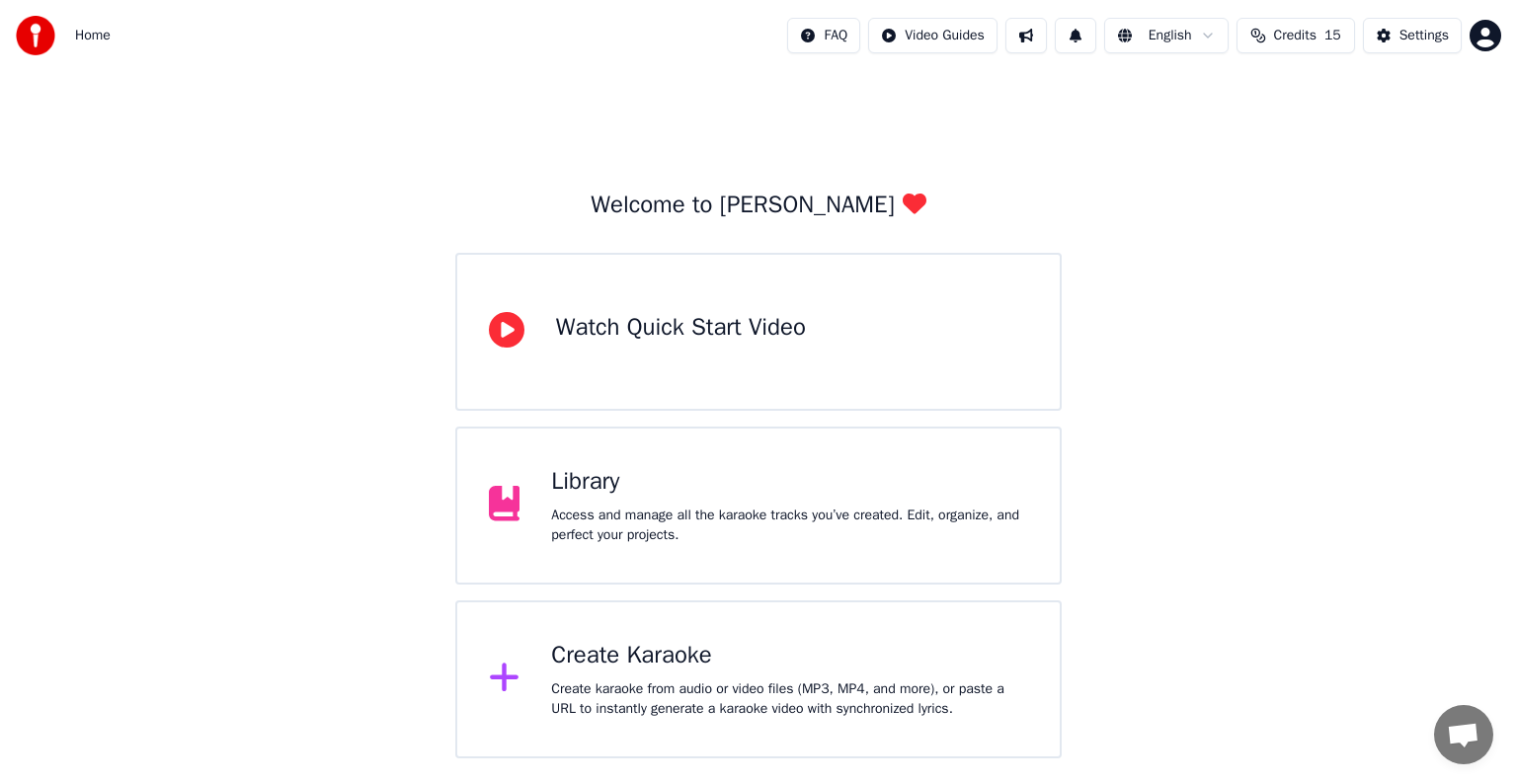 click on "Library Access and manage all the karaoke tracks you’ve created. Edit, organize, and perfect your projects." at bounding box center (789, 506) 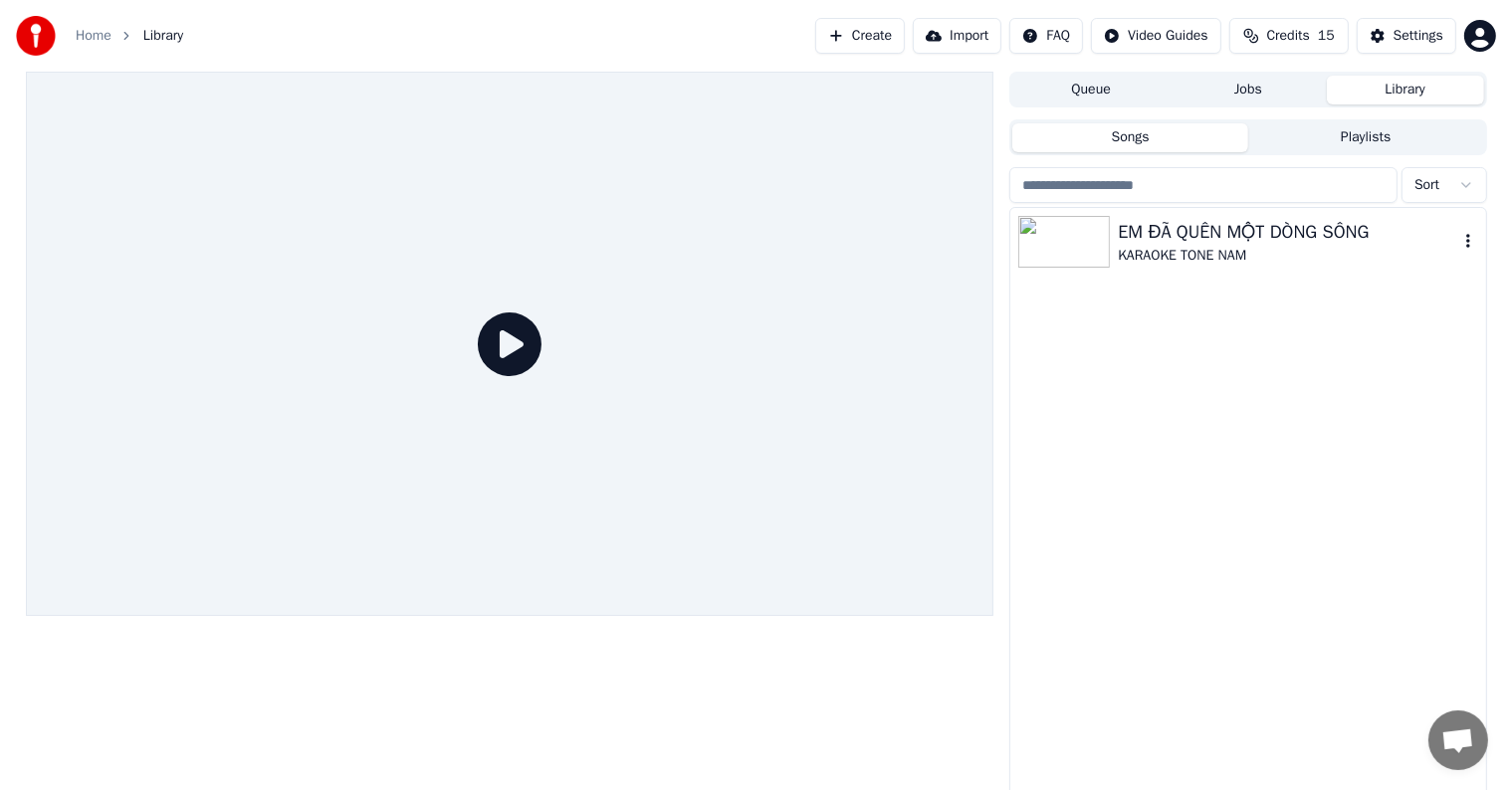 click on "EM ĐÃ QUÊN MỘT DÒNG SÔNG" at bounding box center [1287, 232] 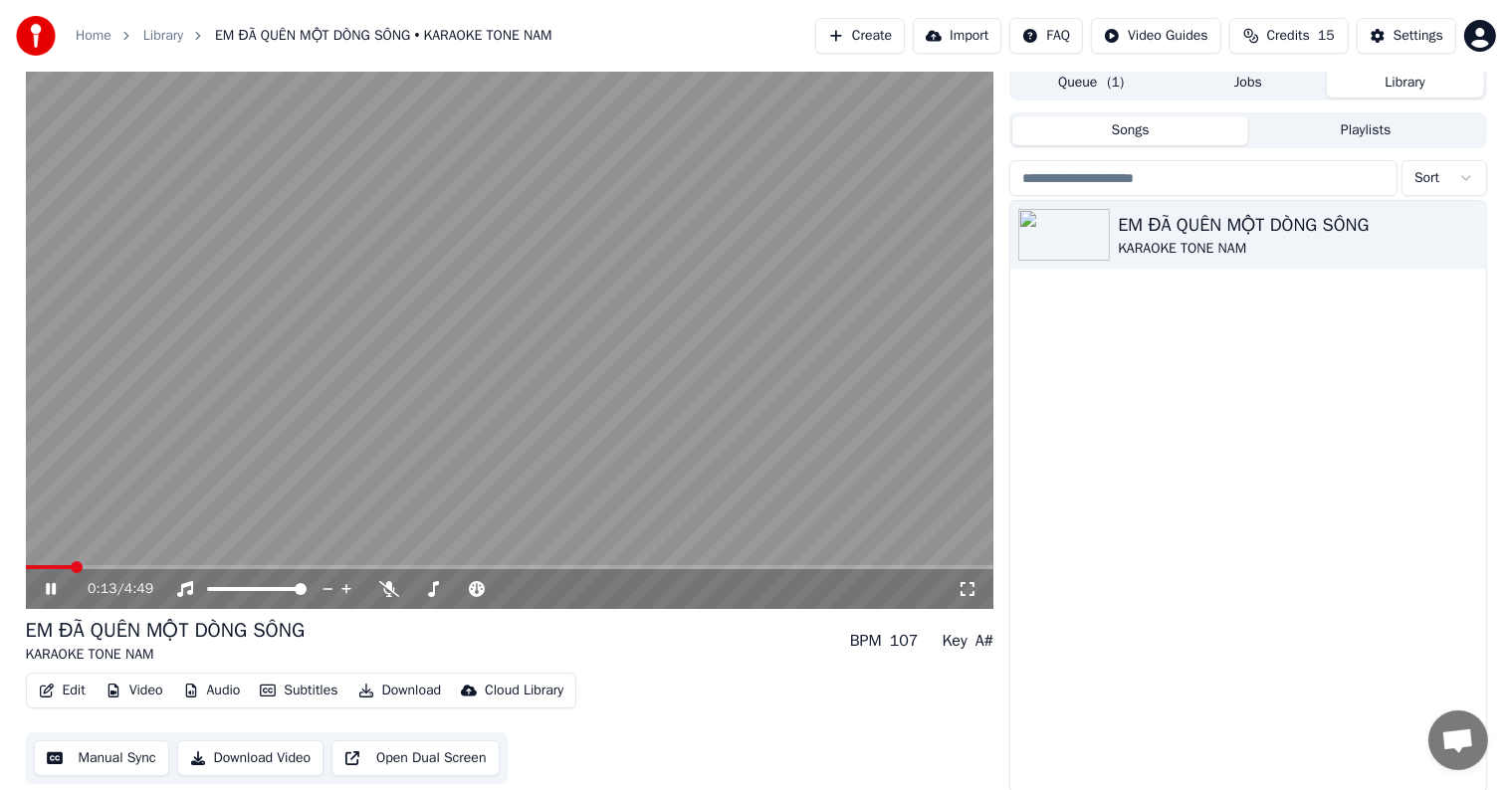 scroll, scrollTop: 9, scrollLeft: 0, axis: vertical 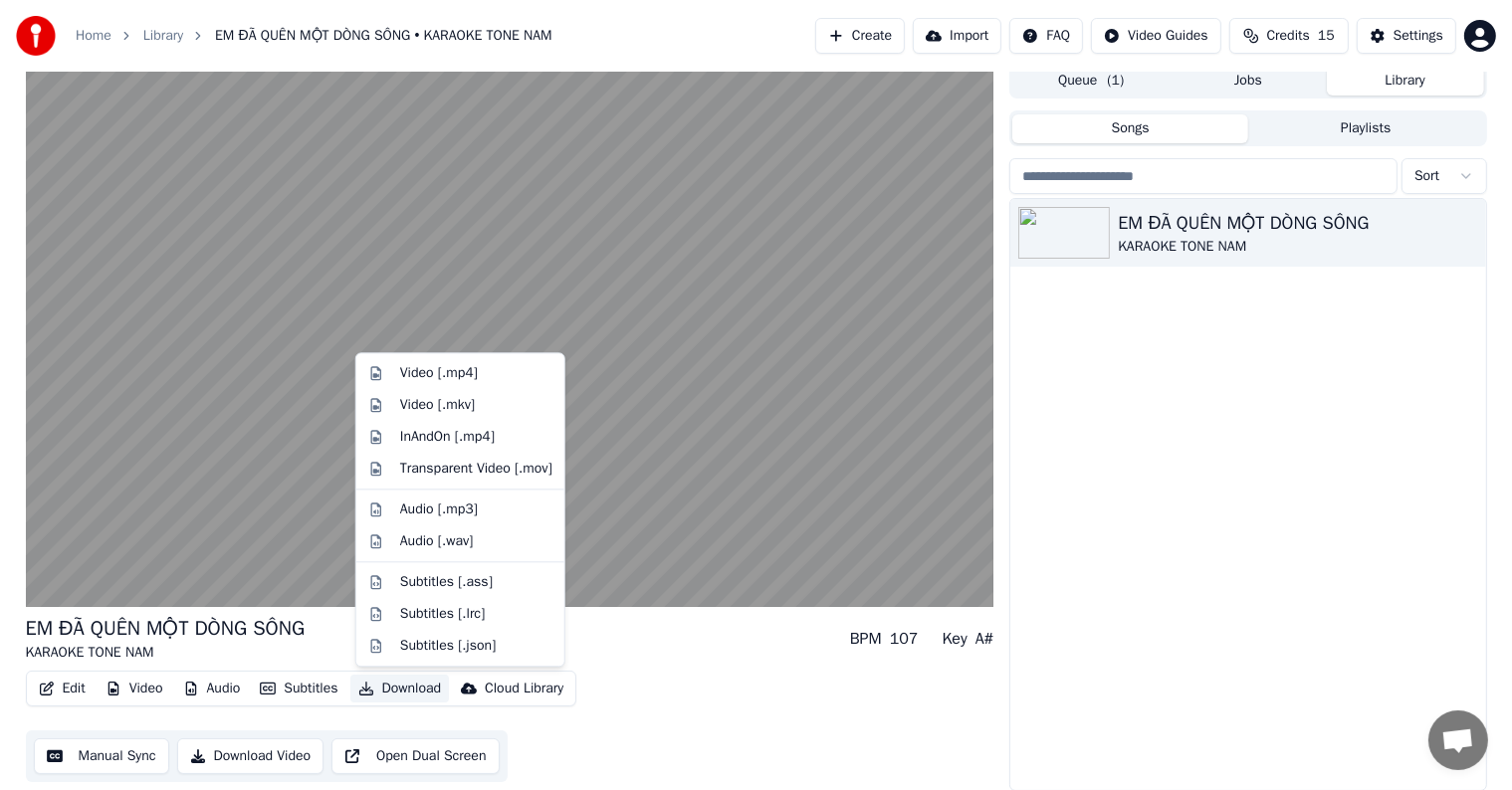 click on "Download" at bounding box center (400, 689) 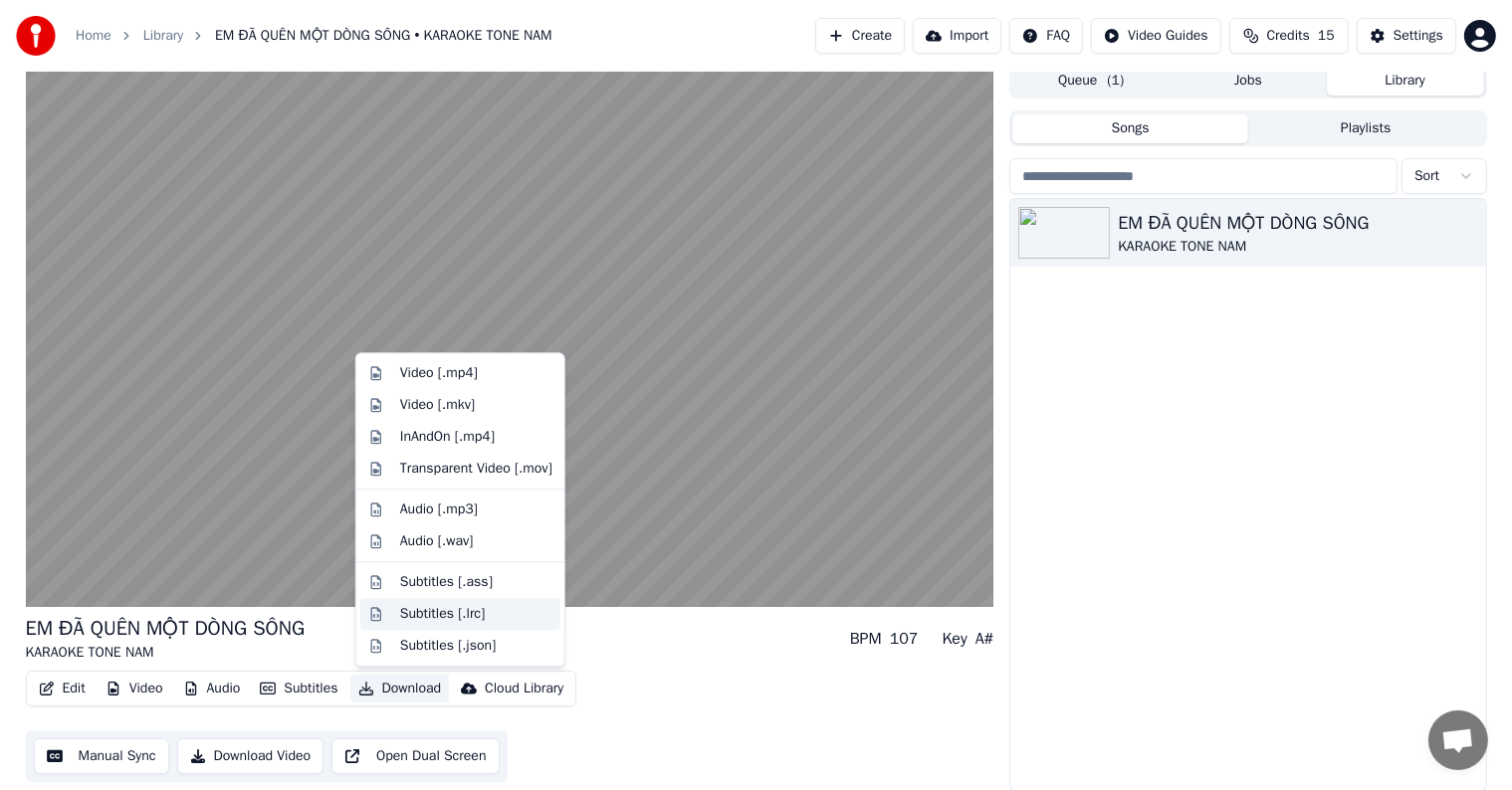 click on "Subtitles [.lrc]" at bounding box center (443, 614) 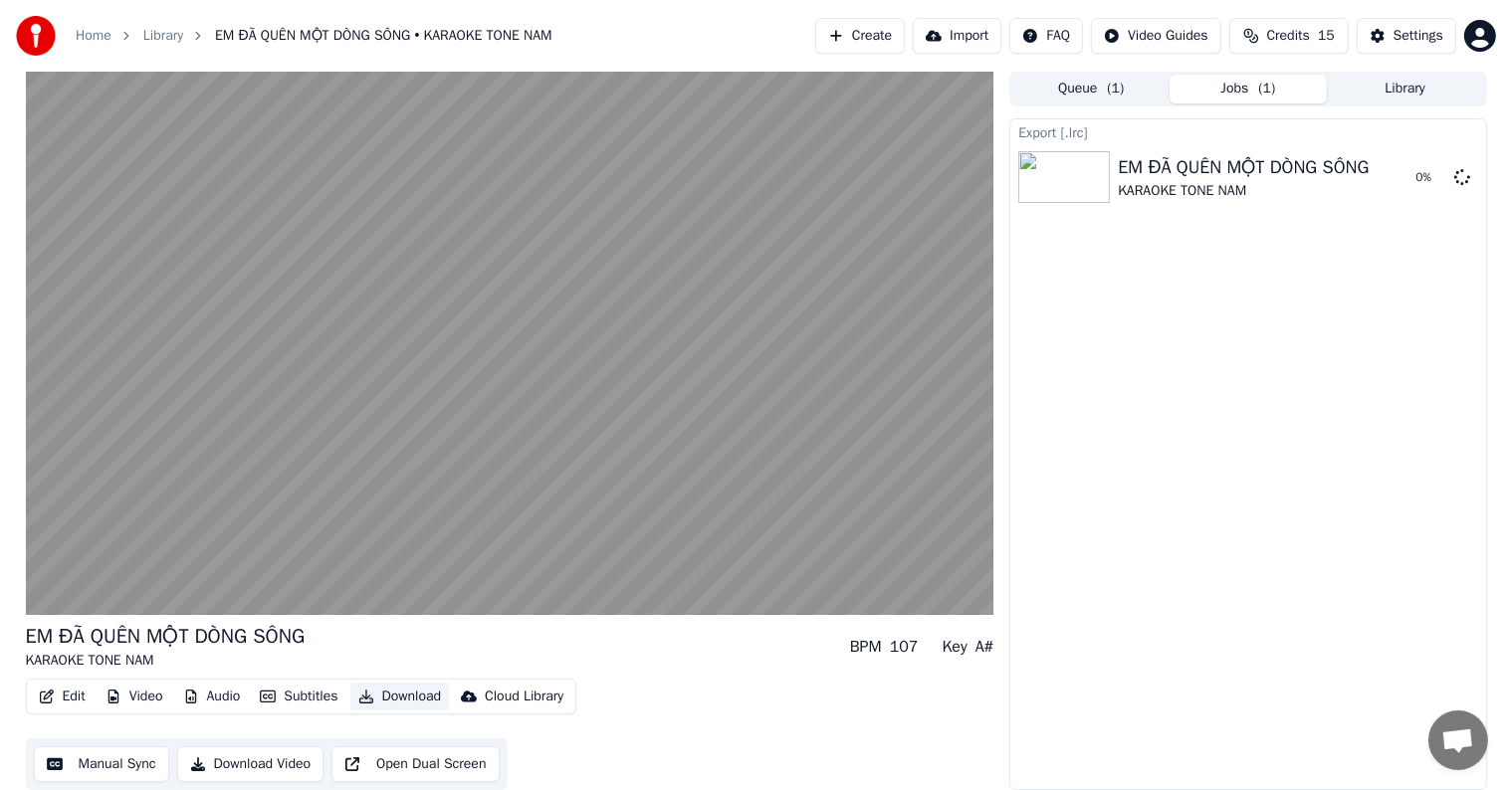 scroll, scrollTop: 1, scrollLeft: 0, axis: vertical 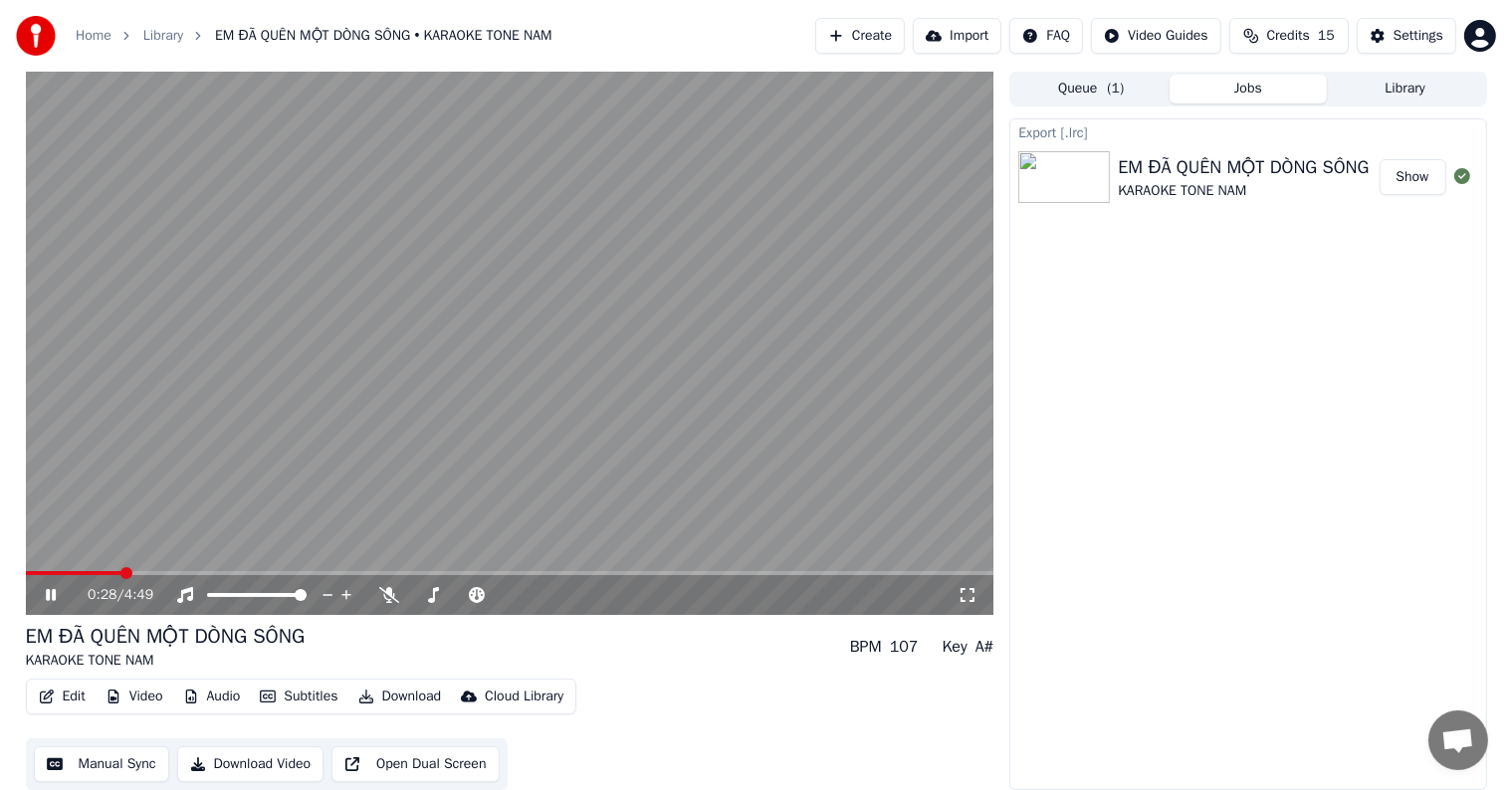 click on "Show" at bounding box center [1412, 177] 